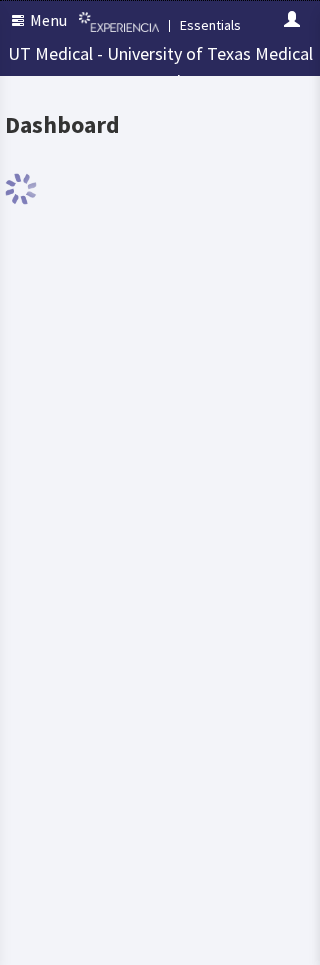 scroll, scrollTop: 0, scrollLeft: 0, axis: both 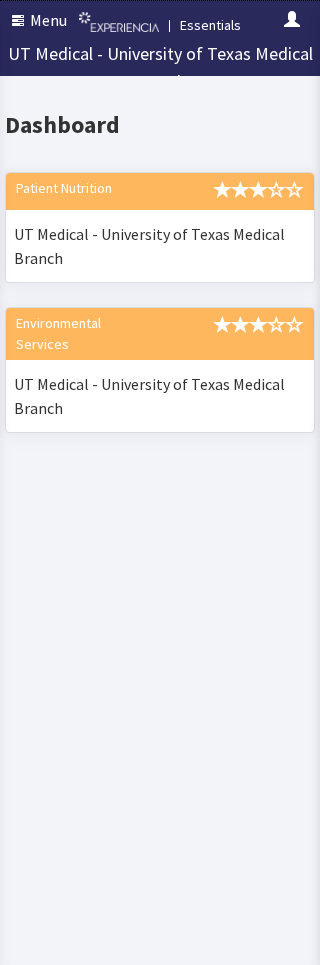 click at bounding box center [21, 21] 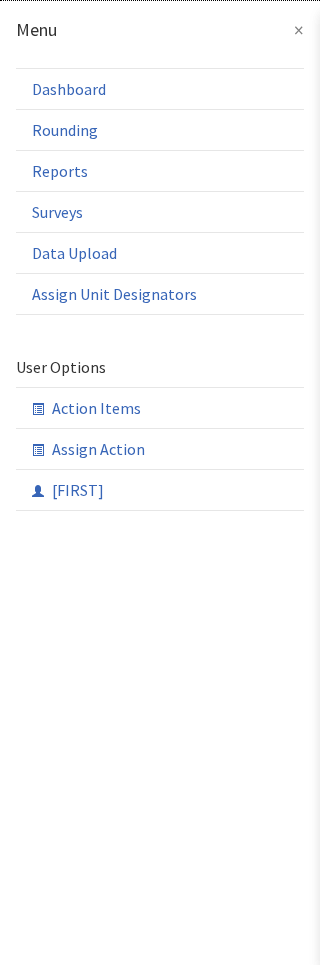 click on "Rounding" 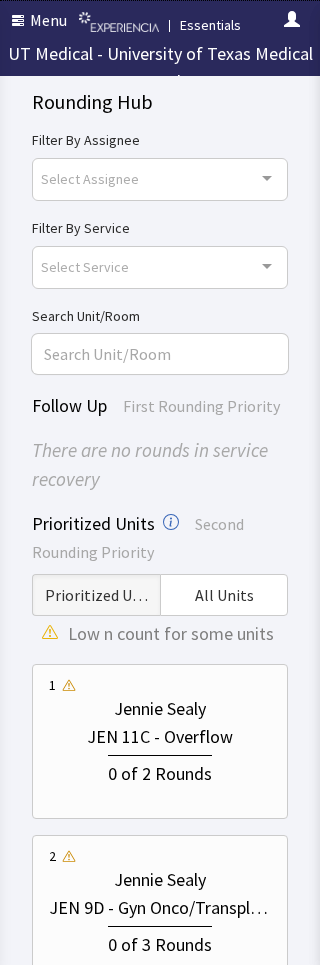 scroll, scrollTop: 0, scrollLeft: 0, axis: both 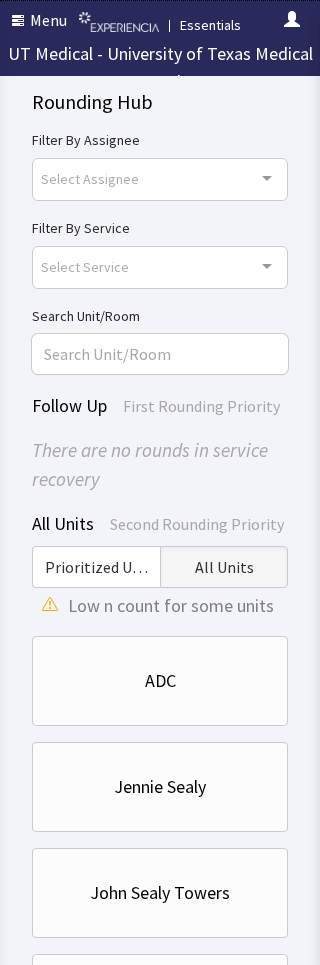 click on "ADC" at bounding box center (160, 681) 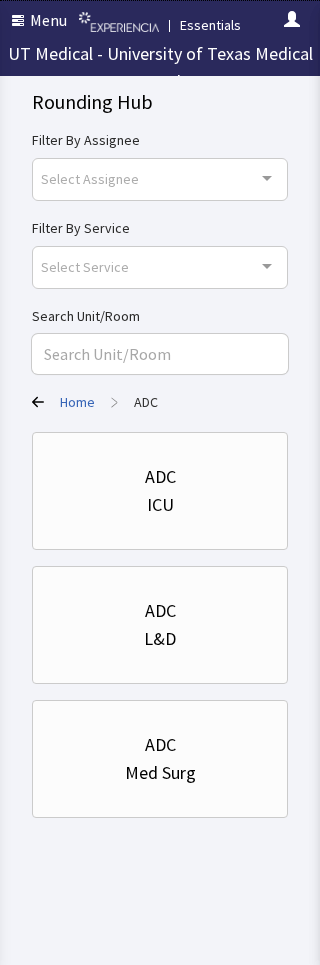 click on "Med Surg" at bounding box center [160, 773] 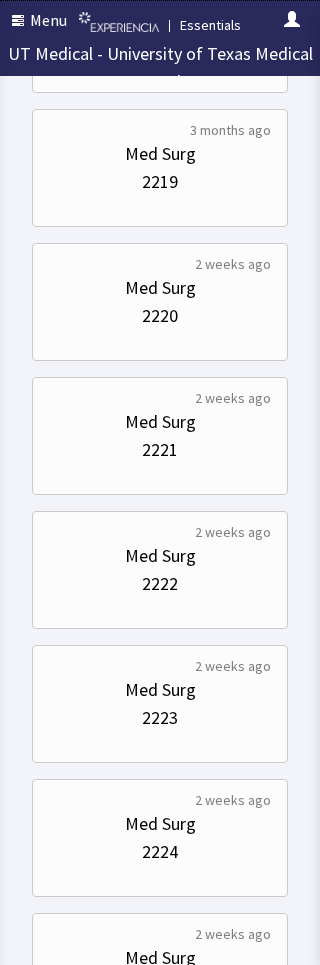 scroll, scrollTop: 1314, scrollLeft: 0, axis: vertical 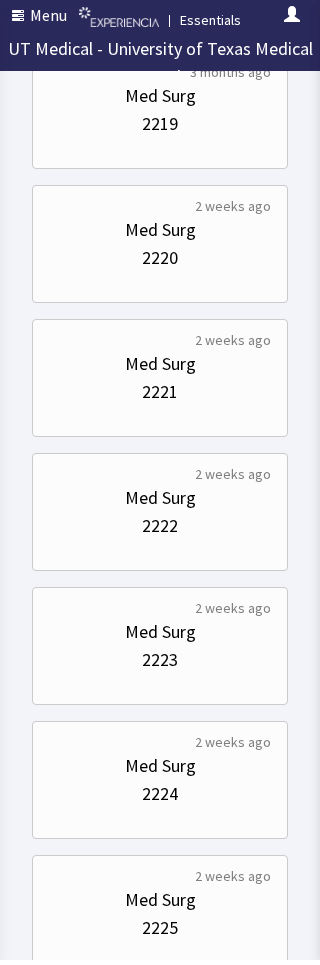 click on "Med Surg" at bounding box center (160, 905) 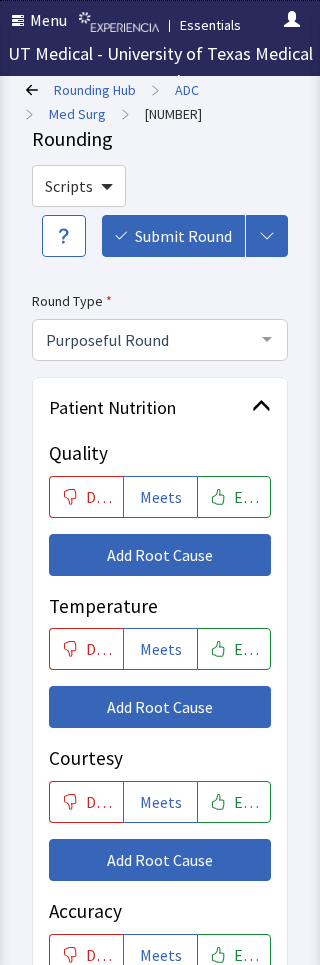 scroll, scrollTop: 0, scrollLeft: 0, axis: both 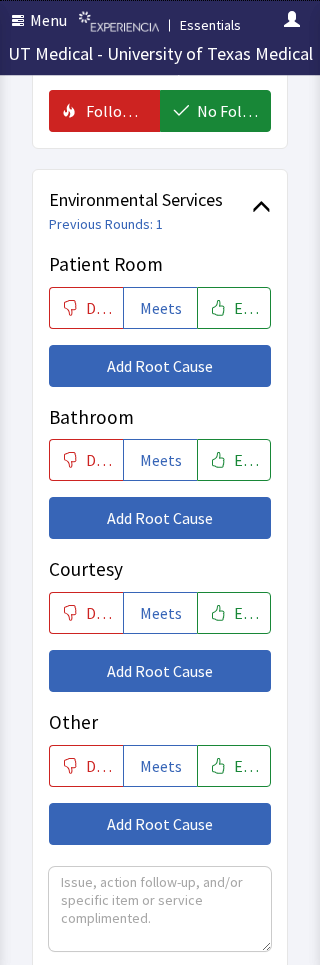 click on "Meets" at bounding box center (161, 309) 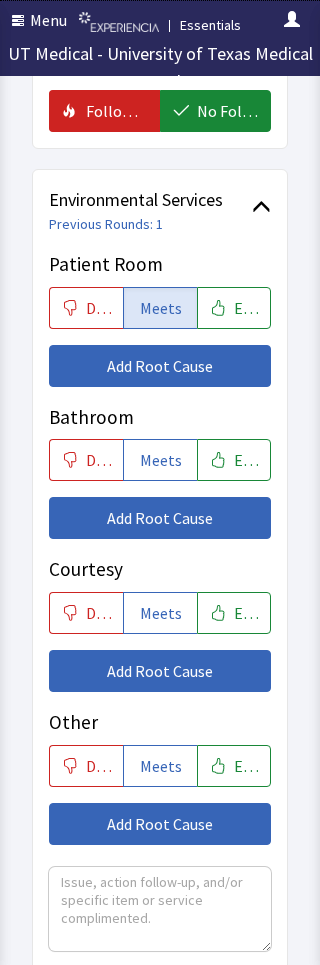 click on "Meets" at bounding box center [161, 460] 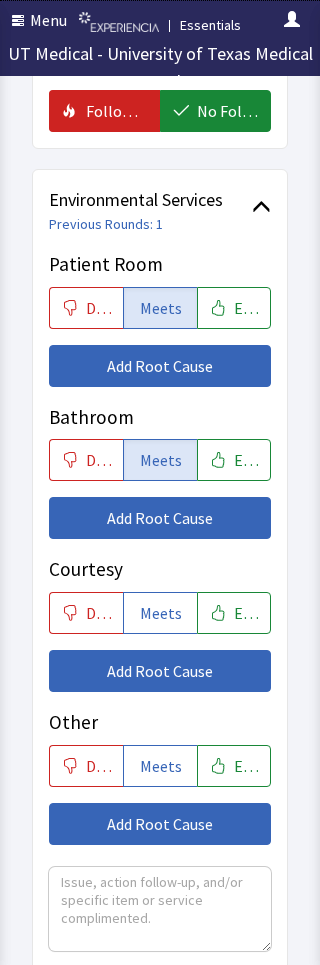 click on "Meets" 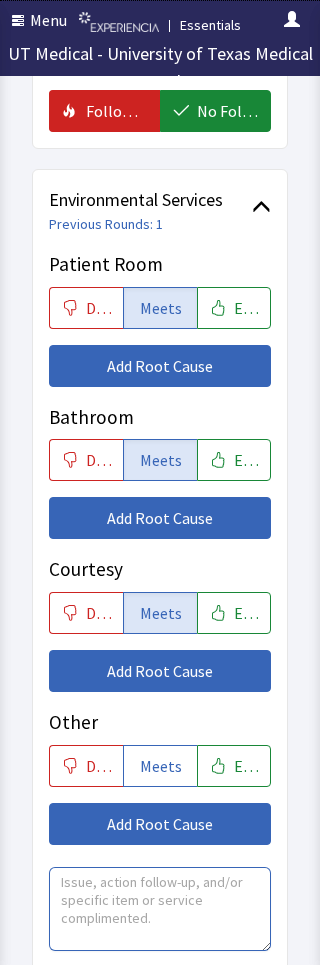 click at bounding box center [160, 909] 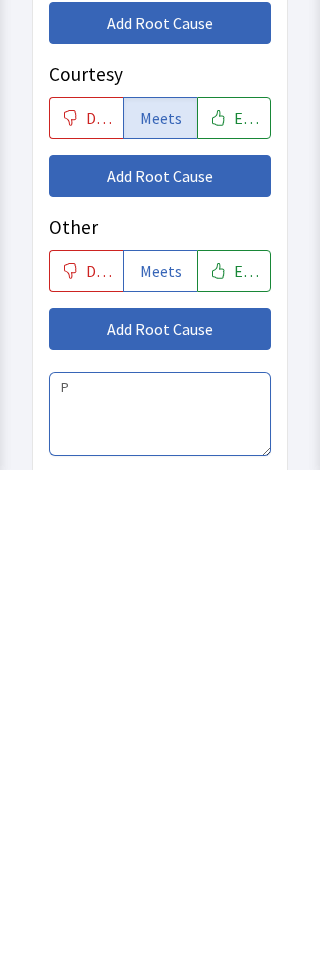 scroll, scrollTop: 1466, scrollLeft: 0, axis: vertical 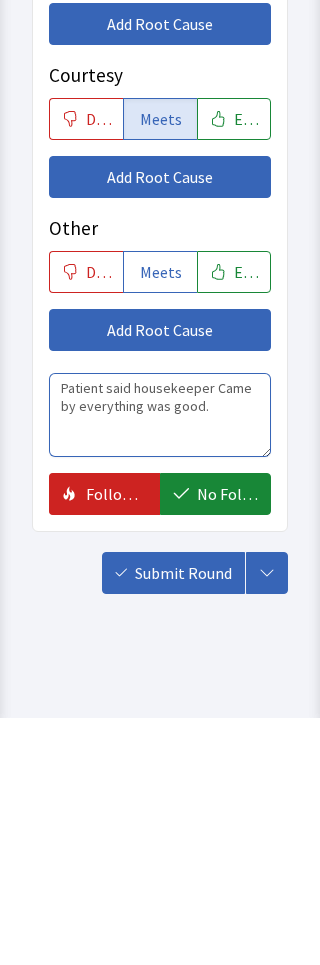 type on "Patient said housekeeper Came by everything was good." 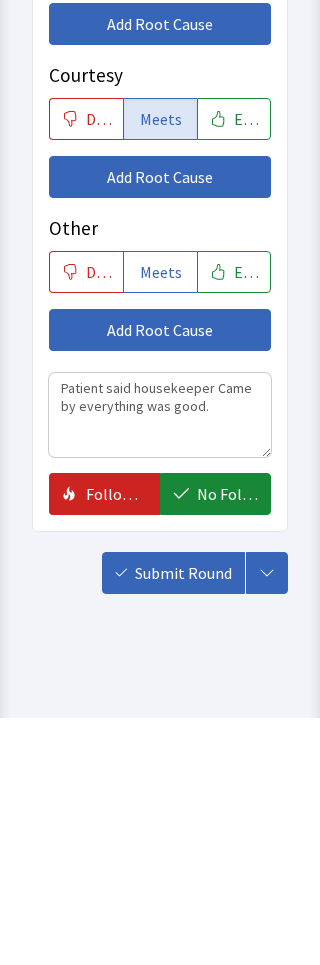 click on "No Follow Up Necessary" at bounding box center [227, 741] 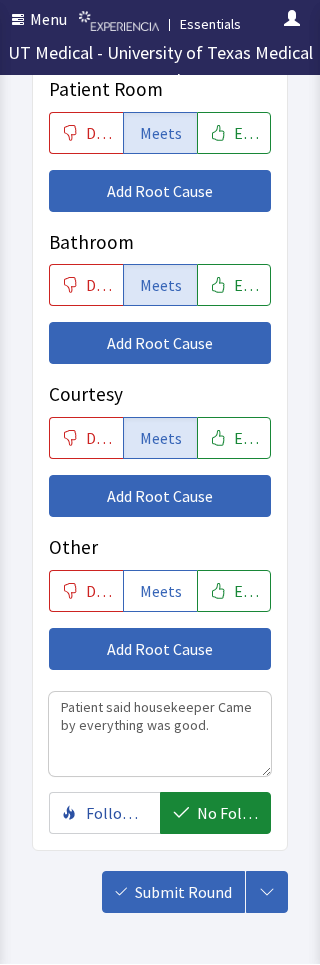 click on "Submit Round" at bounding box center (183, 893) 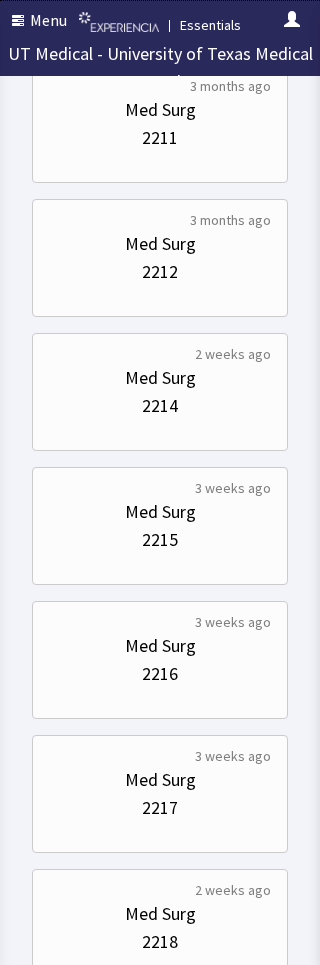 scroll, scrollTop: 370, scrollLeft: 0, axis: vertical 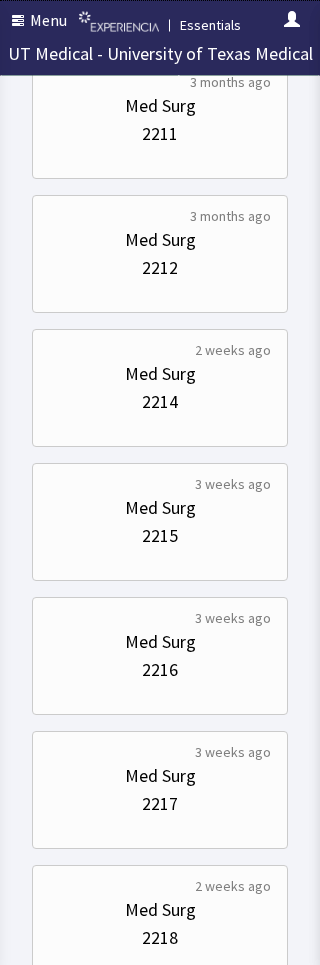 click on "Med Surg" at bounding box center [160, 777] 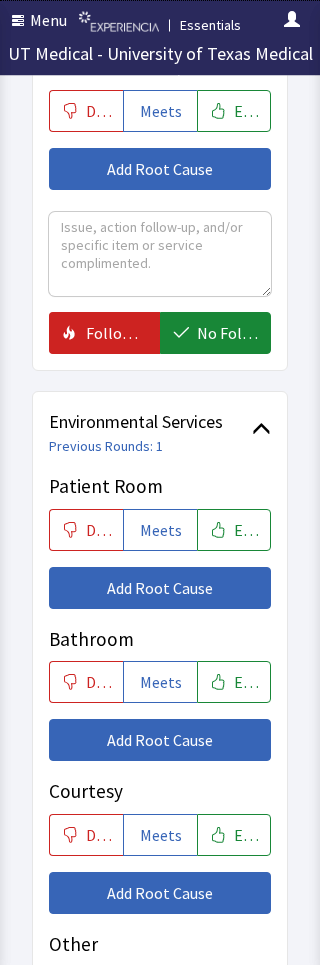 scroll, scrollTop: 1036, scrollLeft: 0, axis: vertical 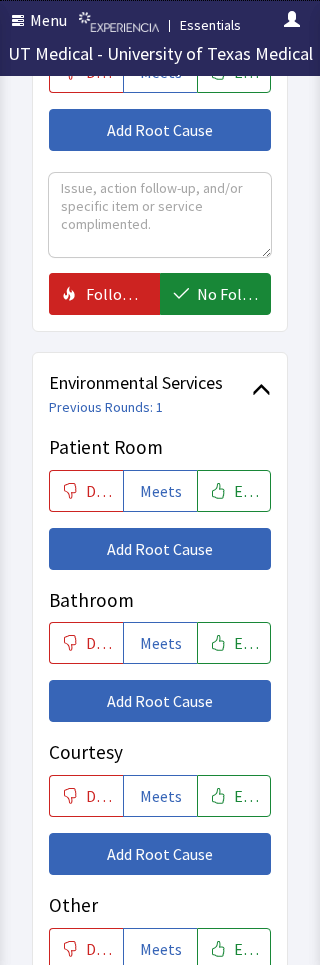 click on "Meets" at bounding box center [161, 491] 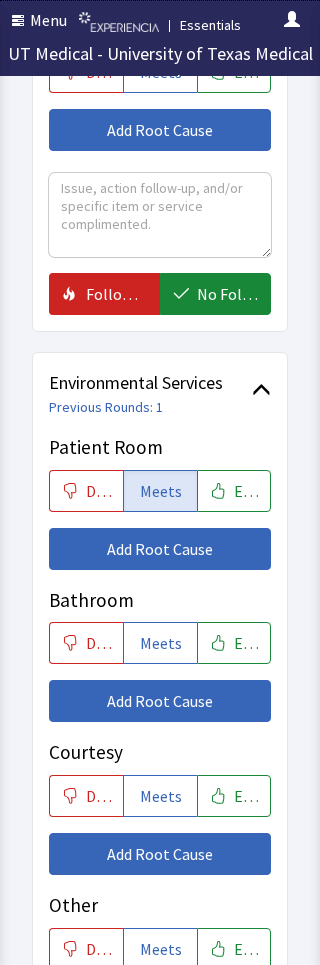 click on "Meets" at bounding box center (161, 643) 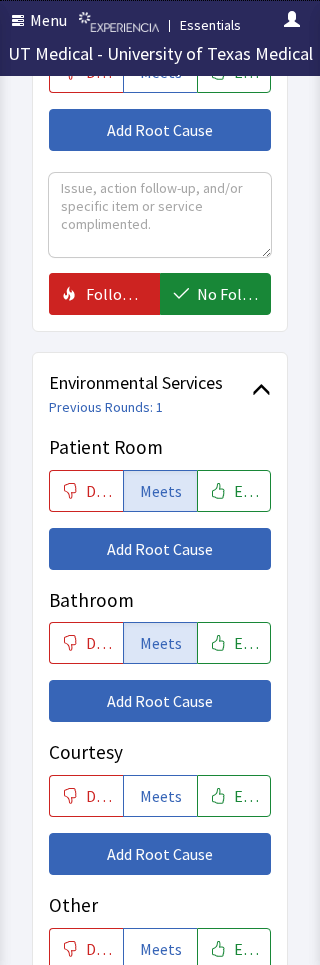 click on "Meets" at bounding box center [161, 796] 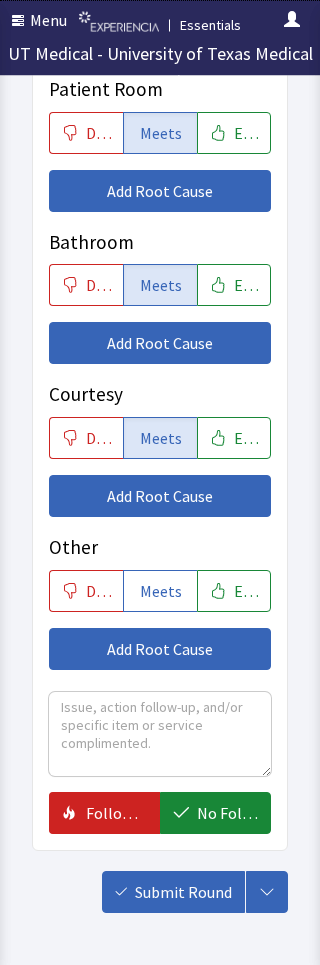 click on "Meets" 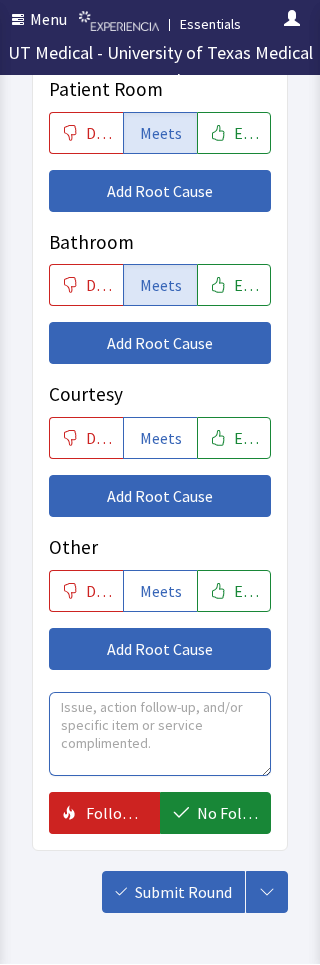 click at bounding box center [160, 735] 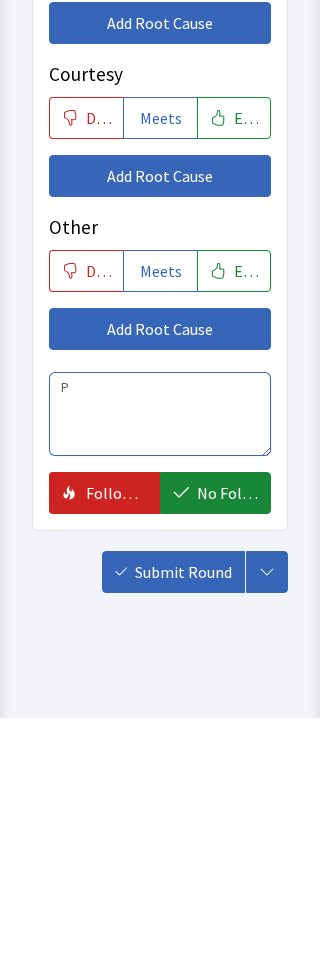 scroll, scrollTop: 1466, scrollLeft: 0, axis: vertical 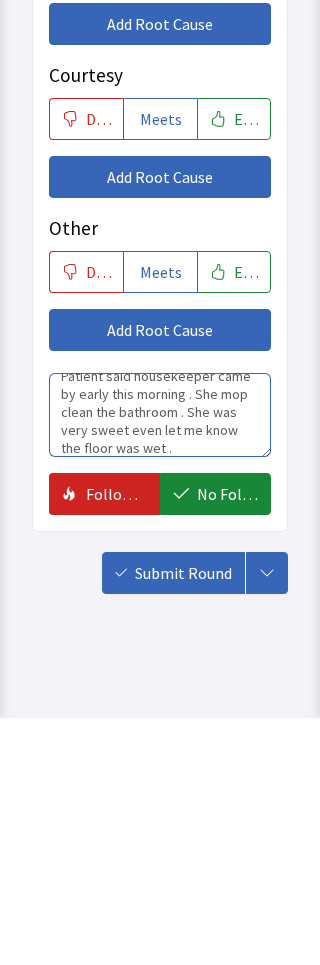 type on "Patient said housekeeper came by early this morning . She mop clean the bathroom . She was very sweet even let me know the floor was wet ." 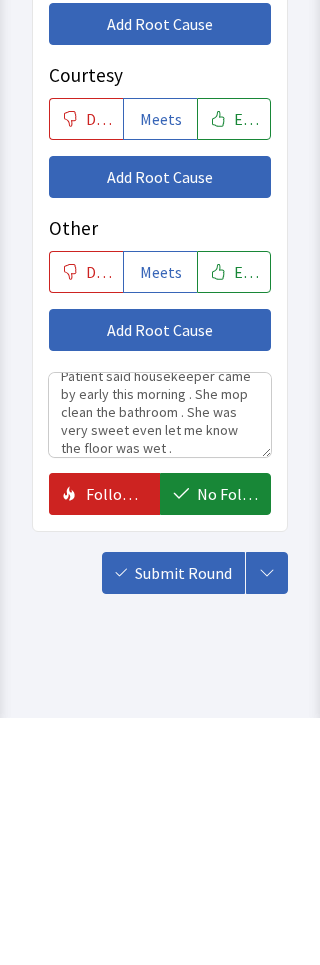 click on "No Follow Up Necessary" at bounding box center (227, 741) 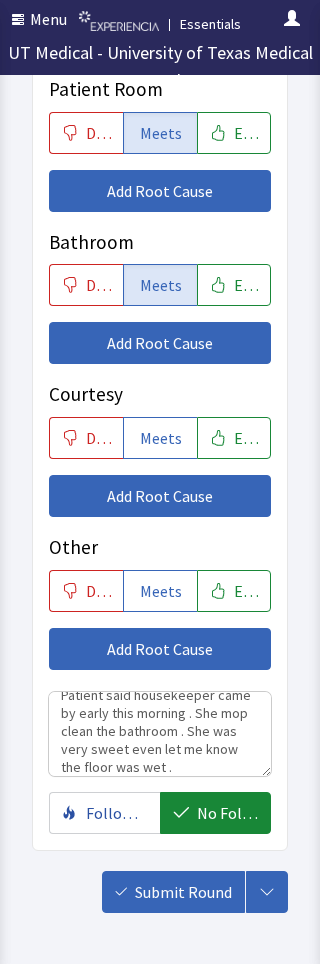click on "Meets" at bounding box center [161, 439] 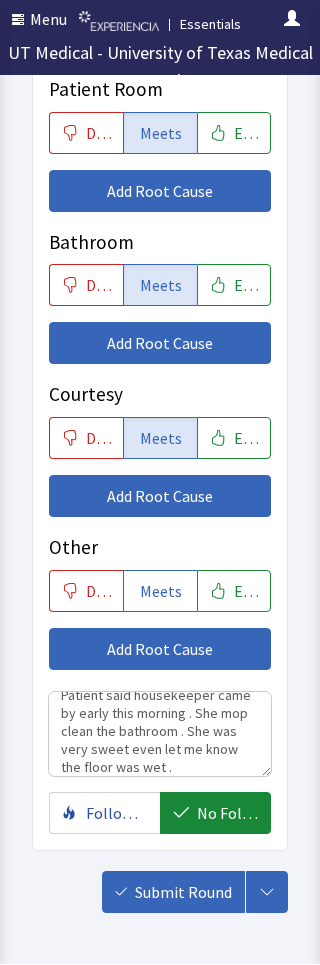 click on "Submit Round" at bounding box center (183, 893) 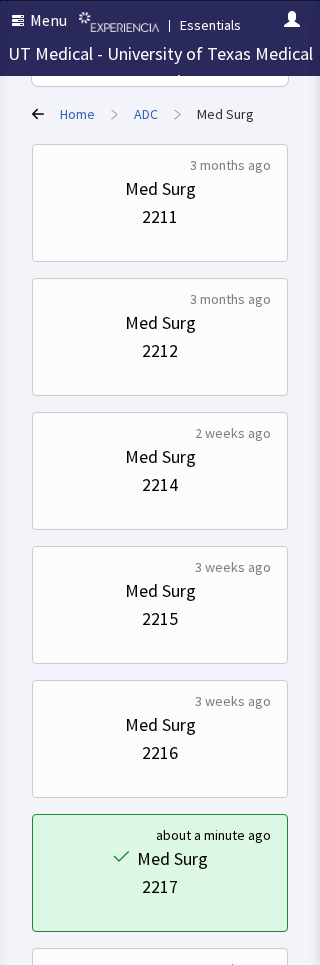 scroll, scrollTop: 290, scrollLeft: 0, axis: vertical 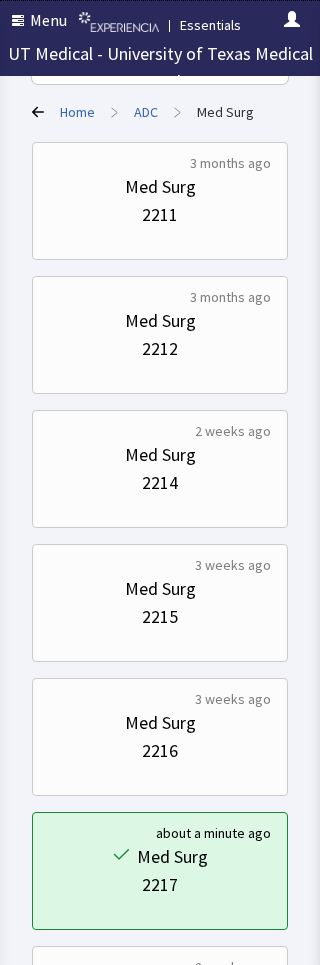 click on "Med Surg" at bounding box center [160, 723] 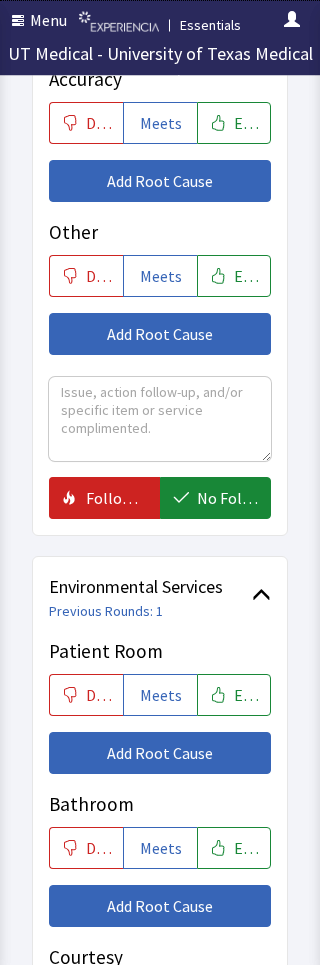 scroll, scrollTop: 869, scrollLeft: 0, axis: vertical 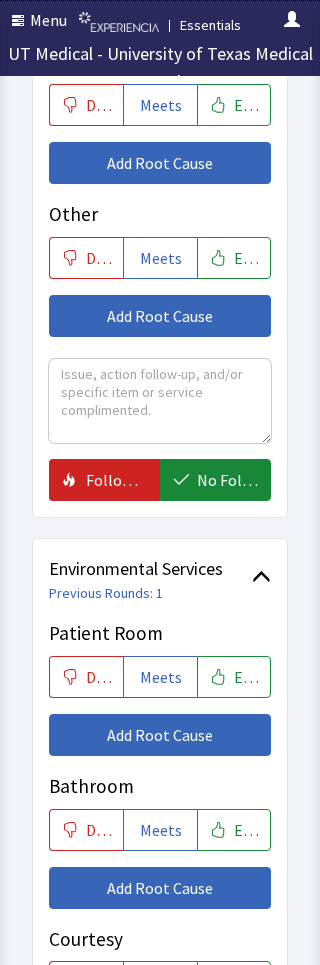 click on "Meets" at bounding box center [161, 677] 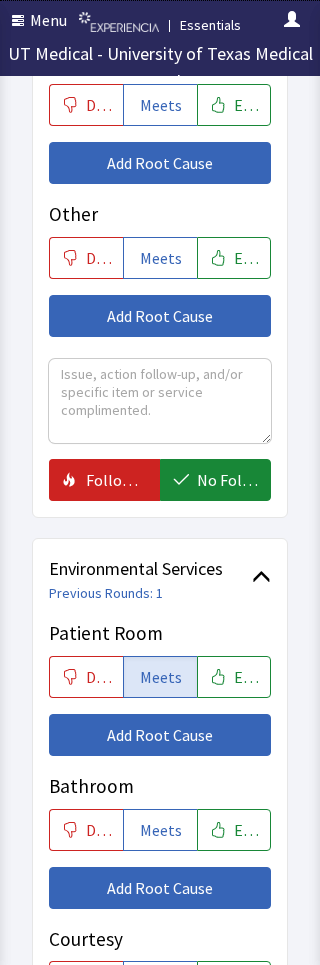 click on "Meets" at bounding box center [161, 830] 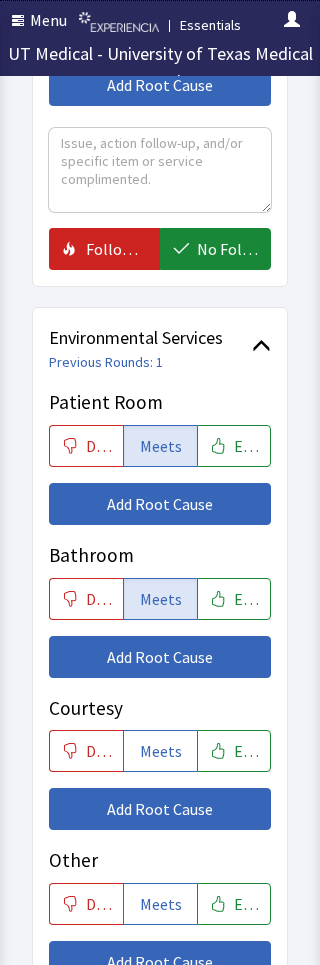 scroll, scrollTop: 1114, scrollLeft: 0, axis: vertical 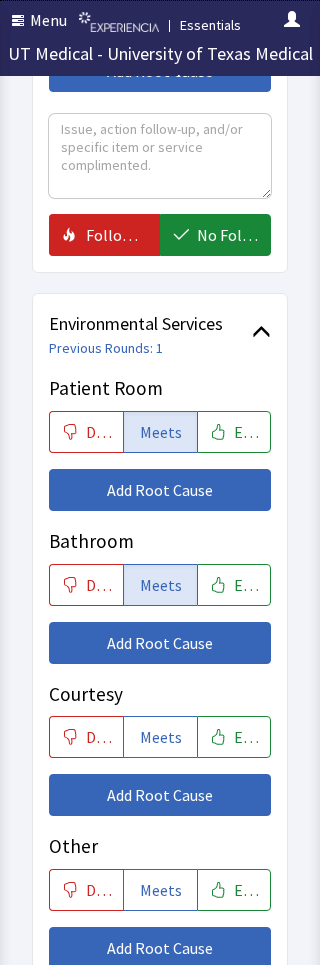 click at bounding box center (160, 1033) 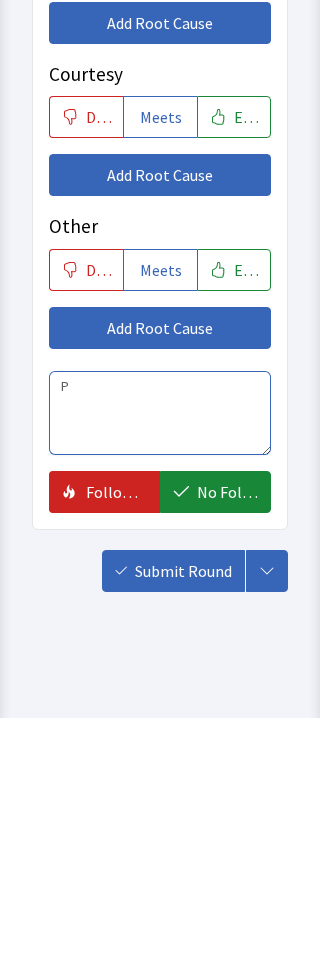 scroll, scrollTop: 1486, scrollLeft: 0, axis: vertical 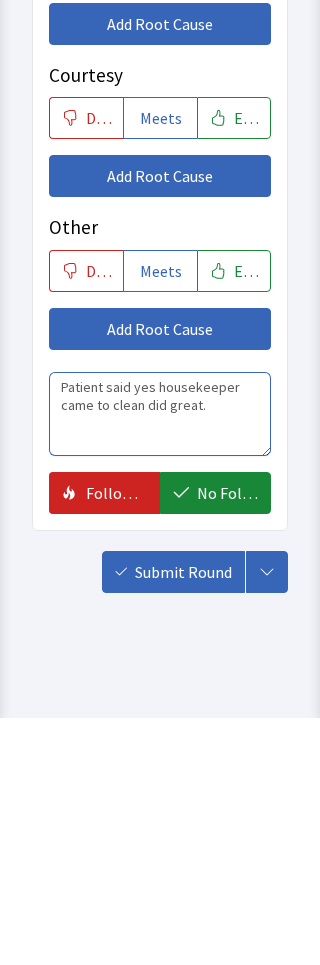 type on "Patient said yes housekeeper came to clean did great." 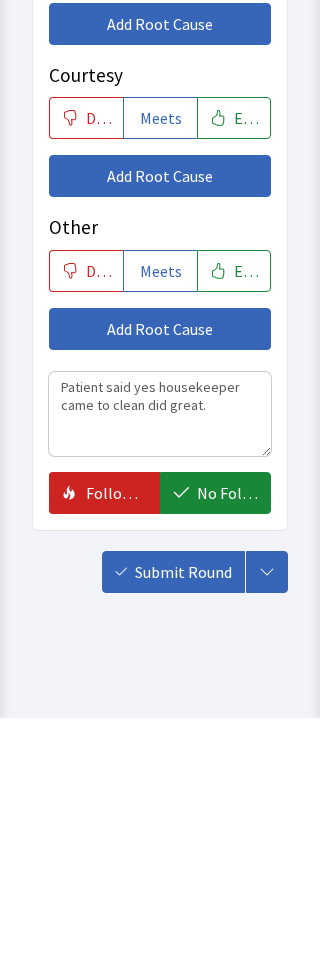 click on "No Follow Up Necessary" 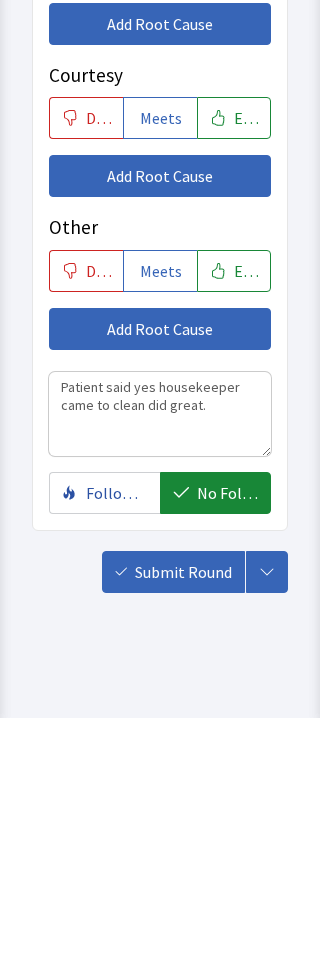 scroll, scrollTop: 1413, scrollLeft: 0, axis: vertical 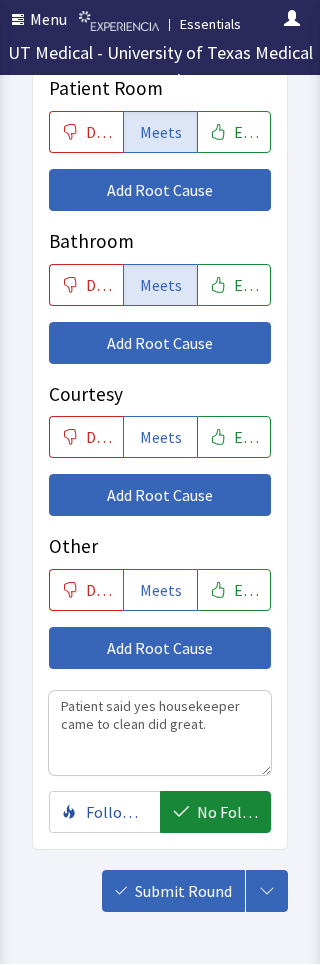 click on "Submit Round" at bounding box center [183, 892] 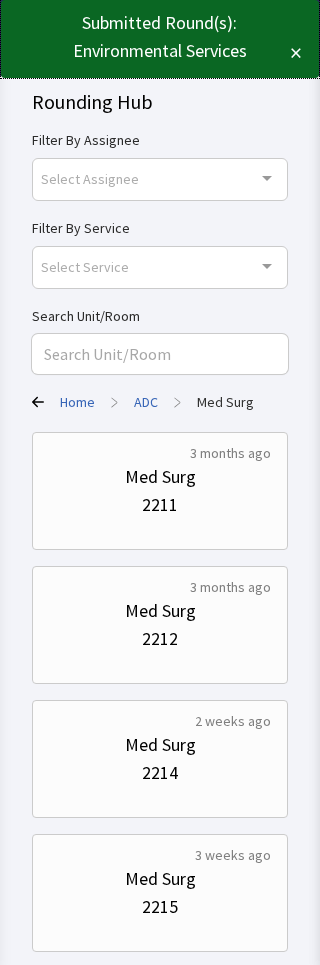 scroll, scrollTop: 0, scrollLeft: 0, axis: both 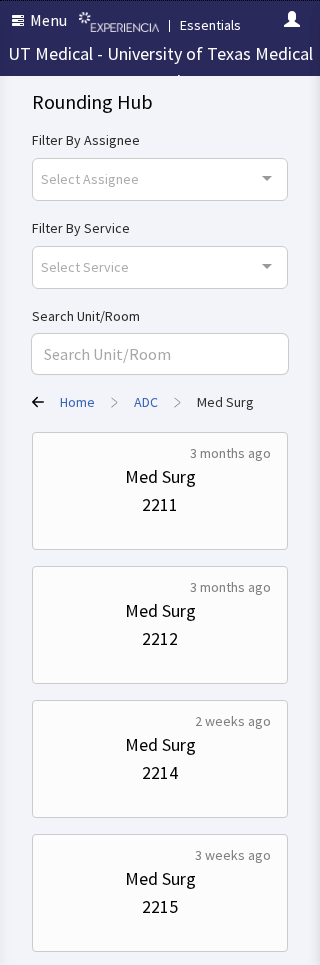 click on "ADC" at bounding box center (146, 402) 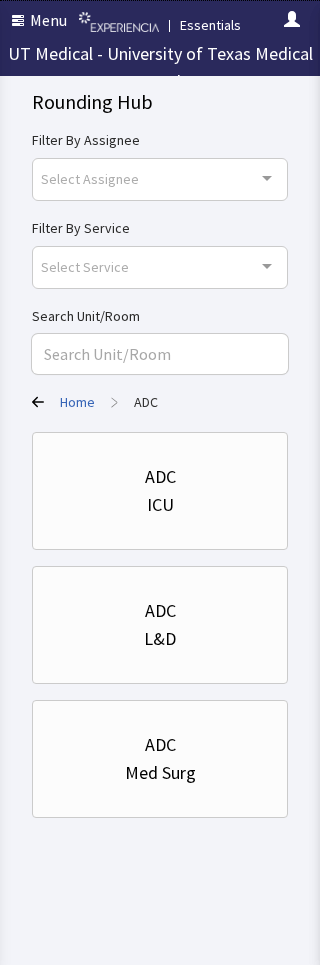 click at bounding box center [292, 20] 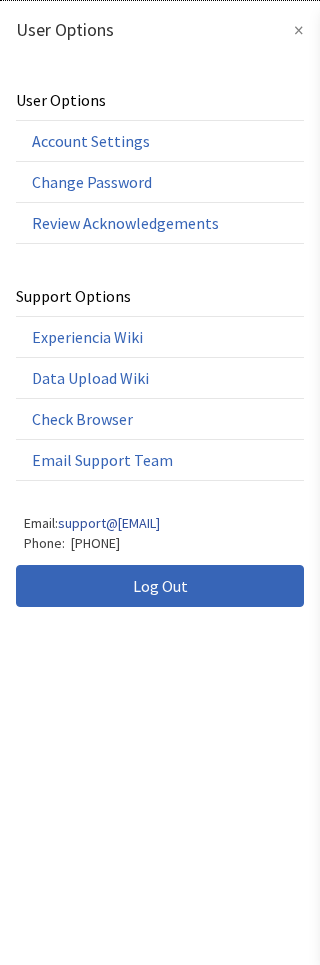 click on "Log Out" 